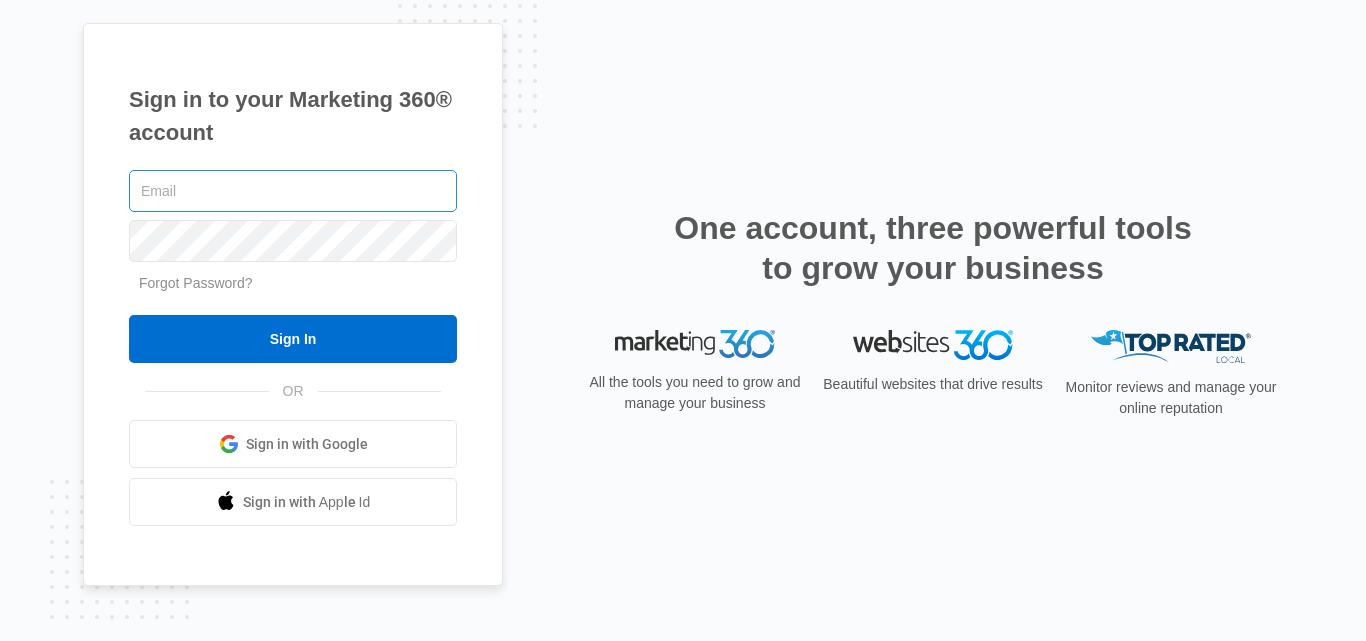 scroll, scrollTop: 0, scrollLeft: 0, axis: both 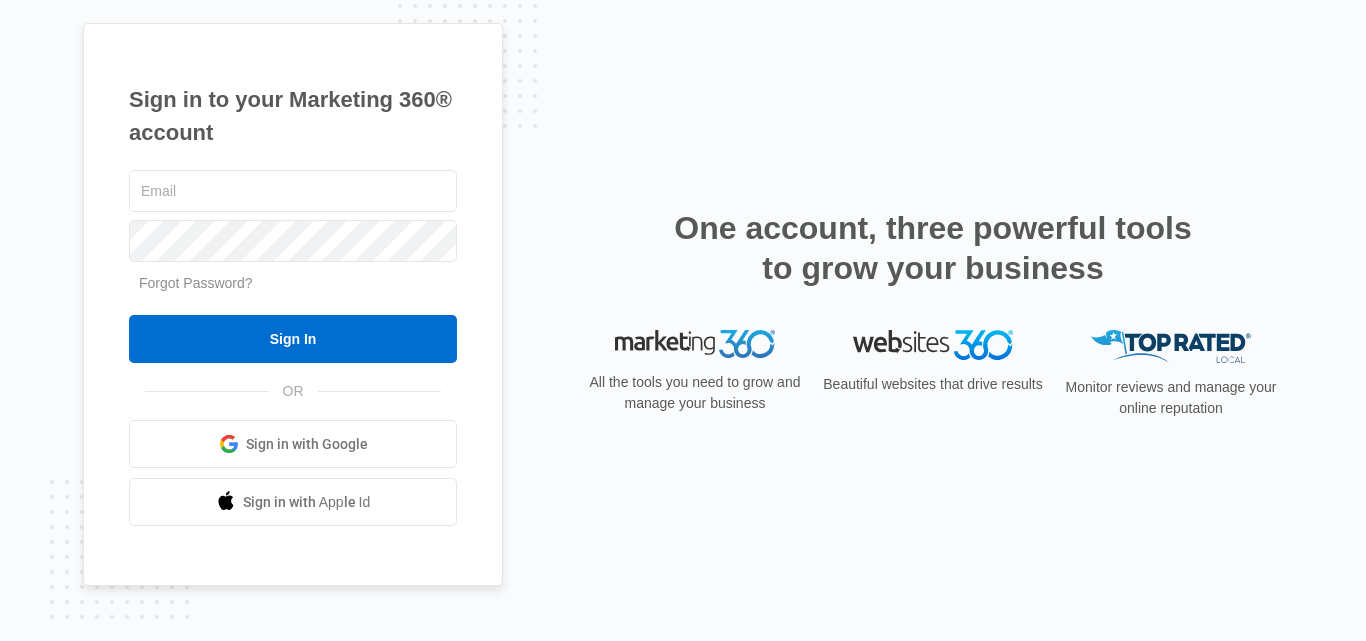 type on "[USERNAME]@example.com" 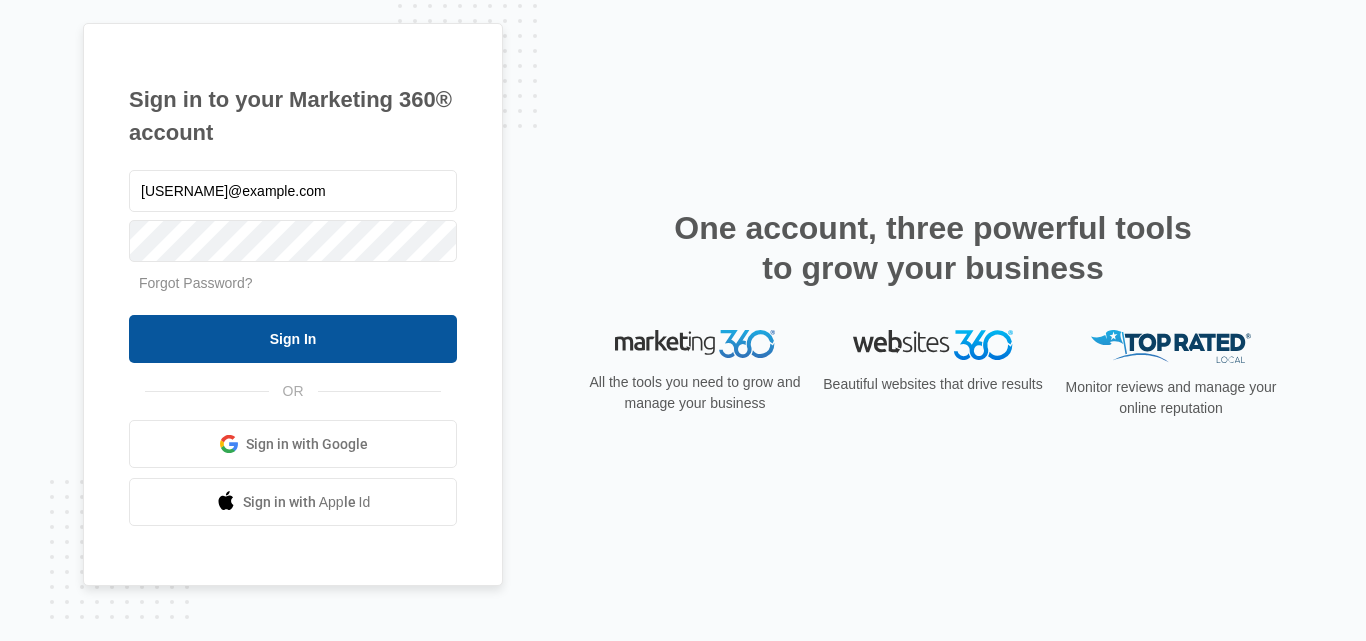 click on "Sign In" at bounding box center [293, 339] 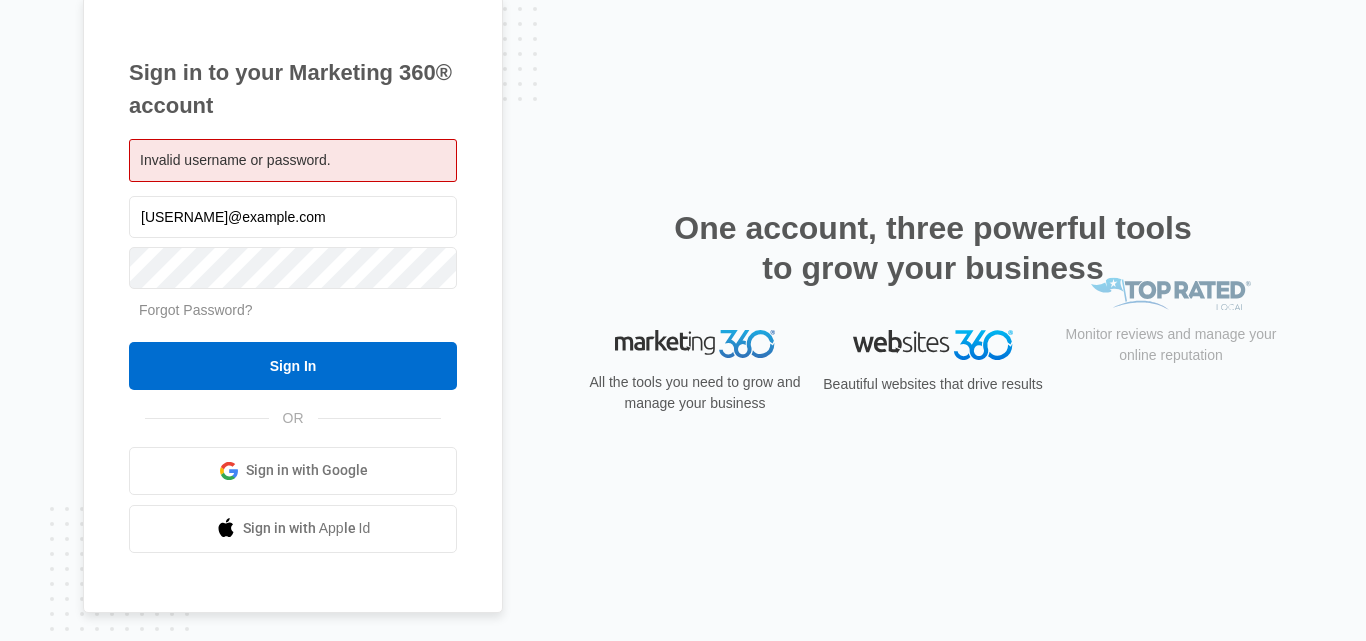 scroll, scrollTop: 0, scrollLeft: 0, axis: both 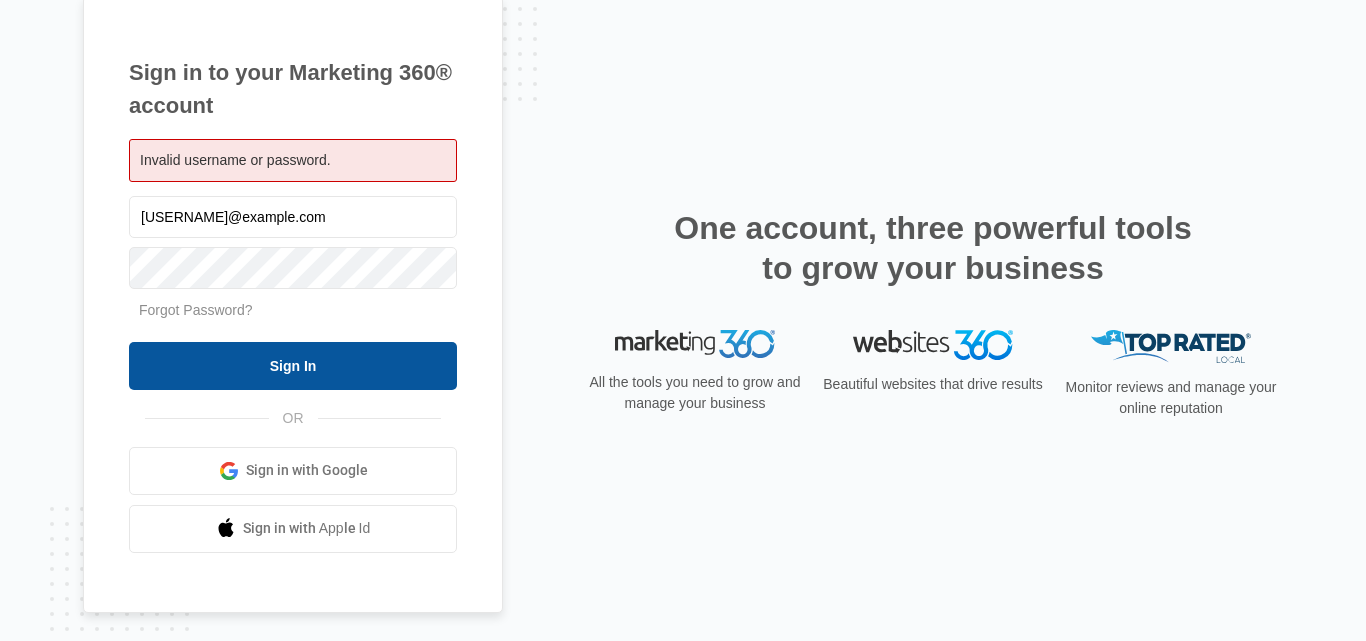 click on "Sign In" at bounding box center [293, 366] 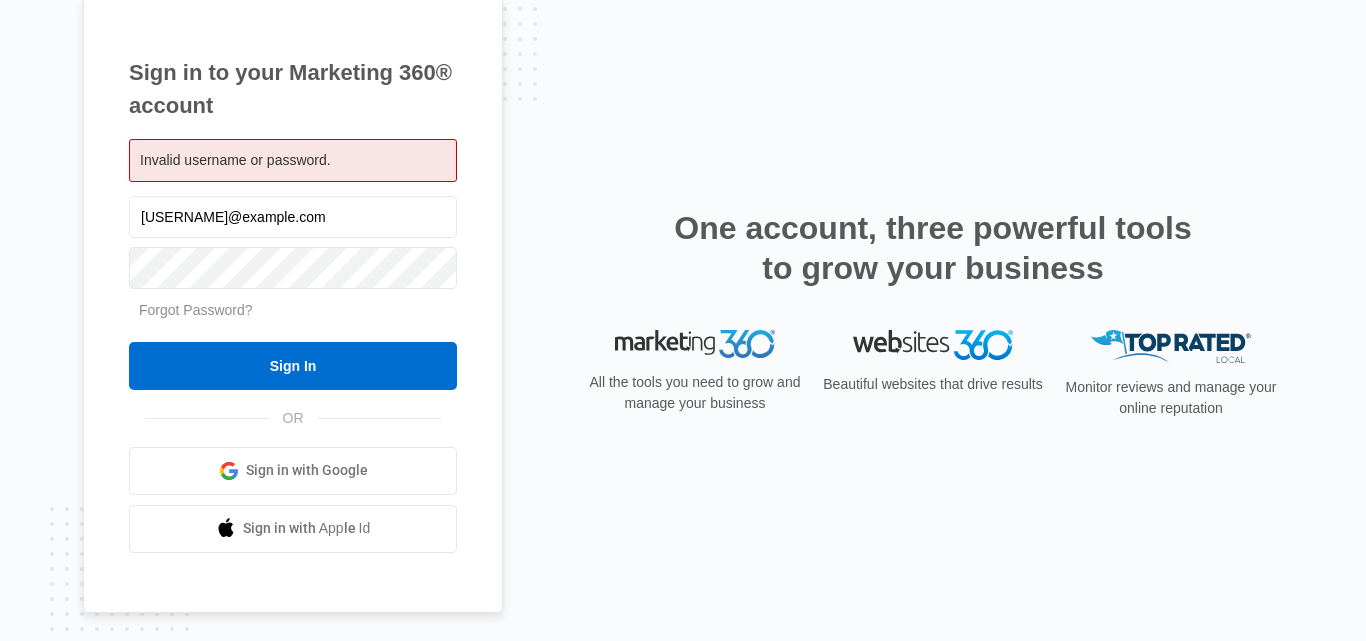 scroll, scrollTop: 0, scrollLeft: 0, axis: both 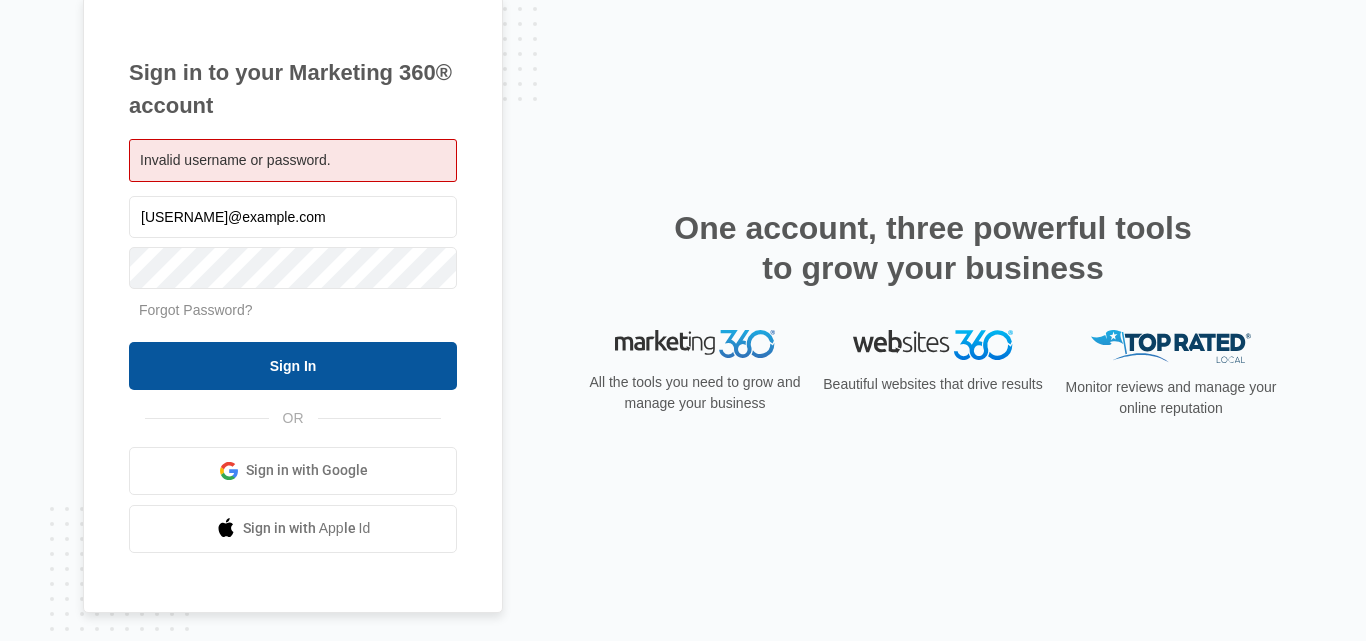 click on "Sign In" at bounding box center [293, 366] 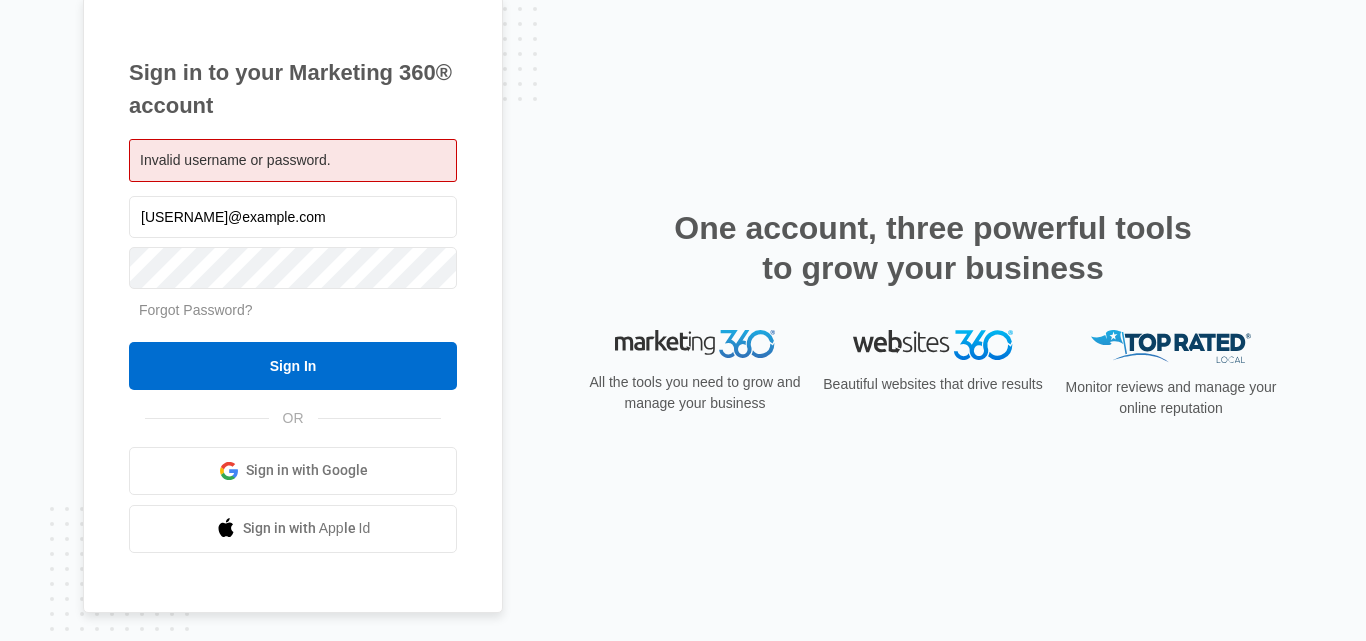 scroll, scrollTop: 0, scrollLeft: 0, axis: both 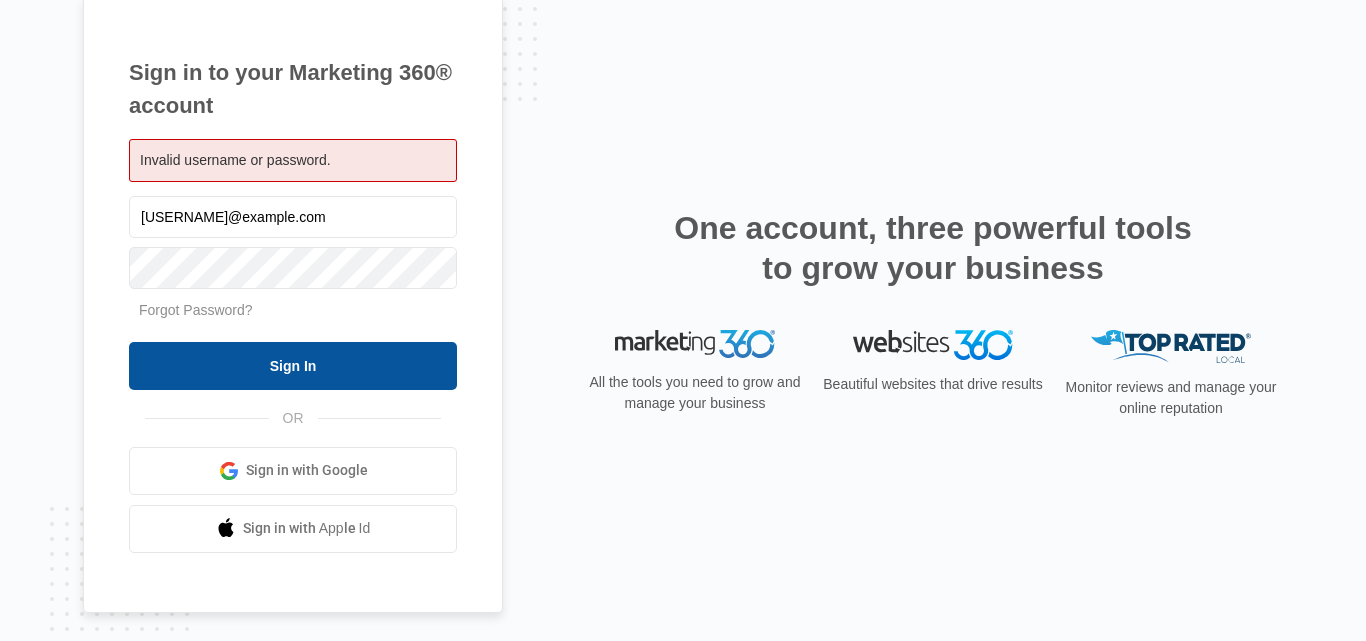 click on "Sign In" at bounding box center [293, 366] 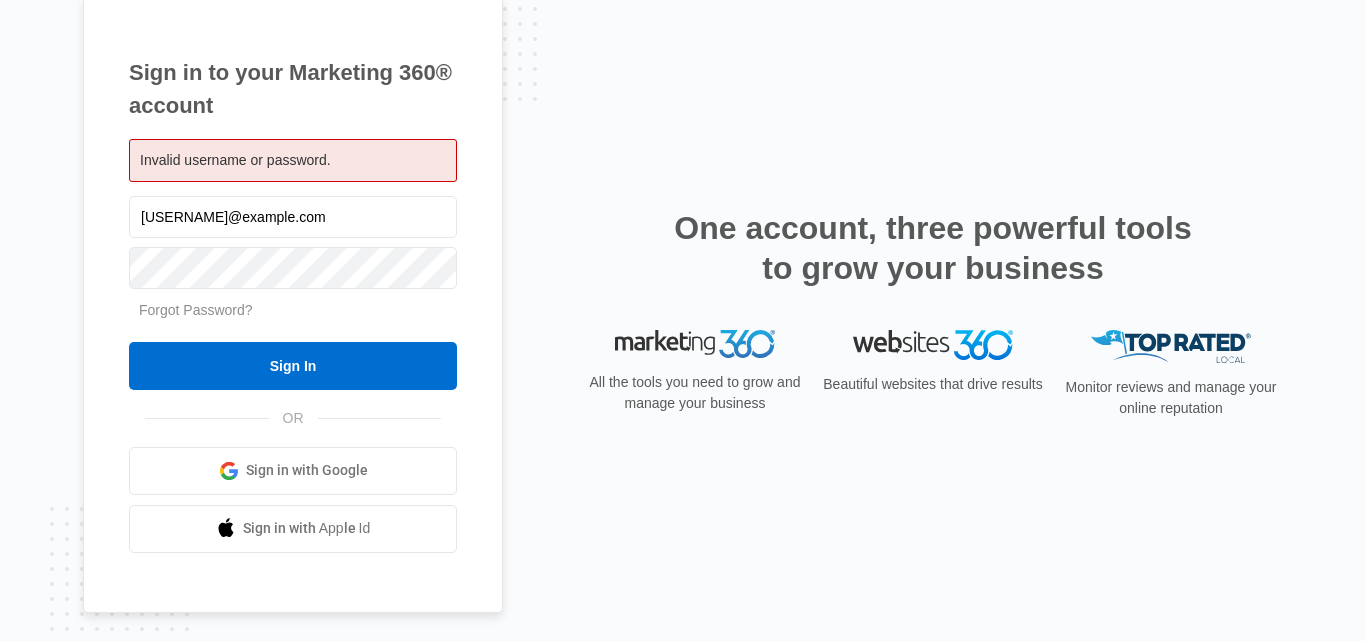 scroll, scrollTop: 0, scrollLeft: 0, axis: both 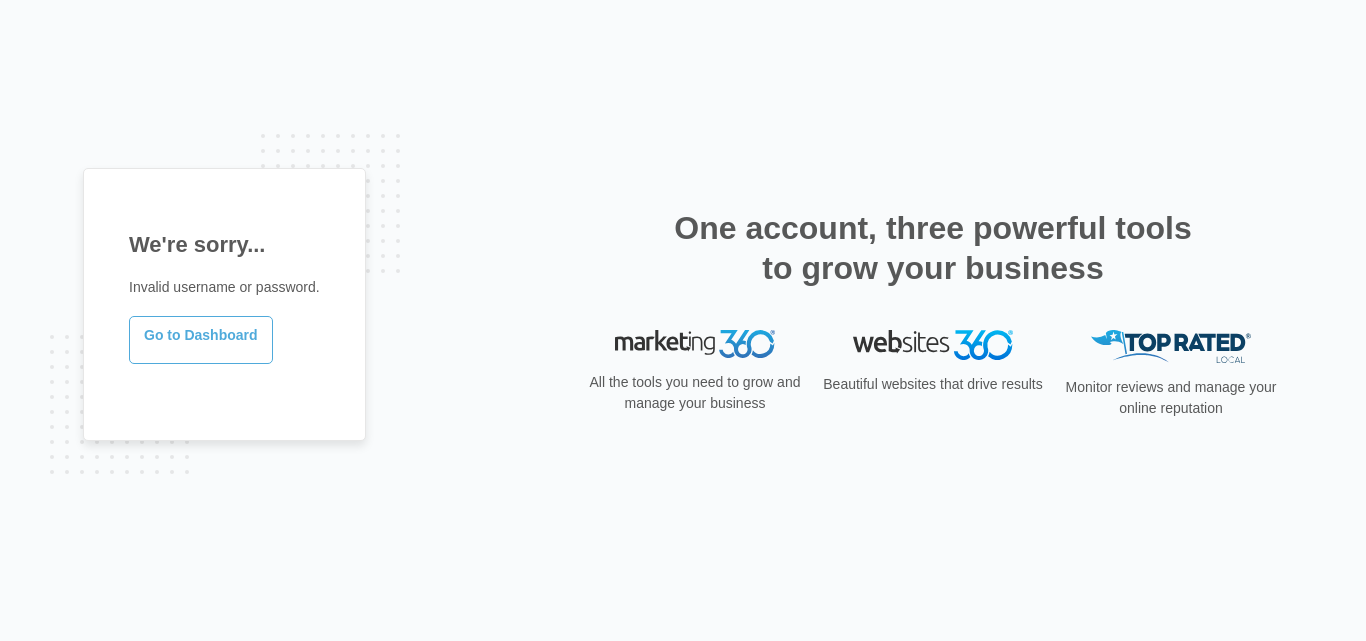 click on "Go to Dashboard" at bounding box center [201, 340] 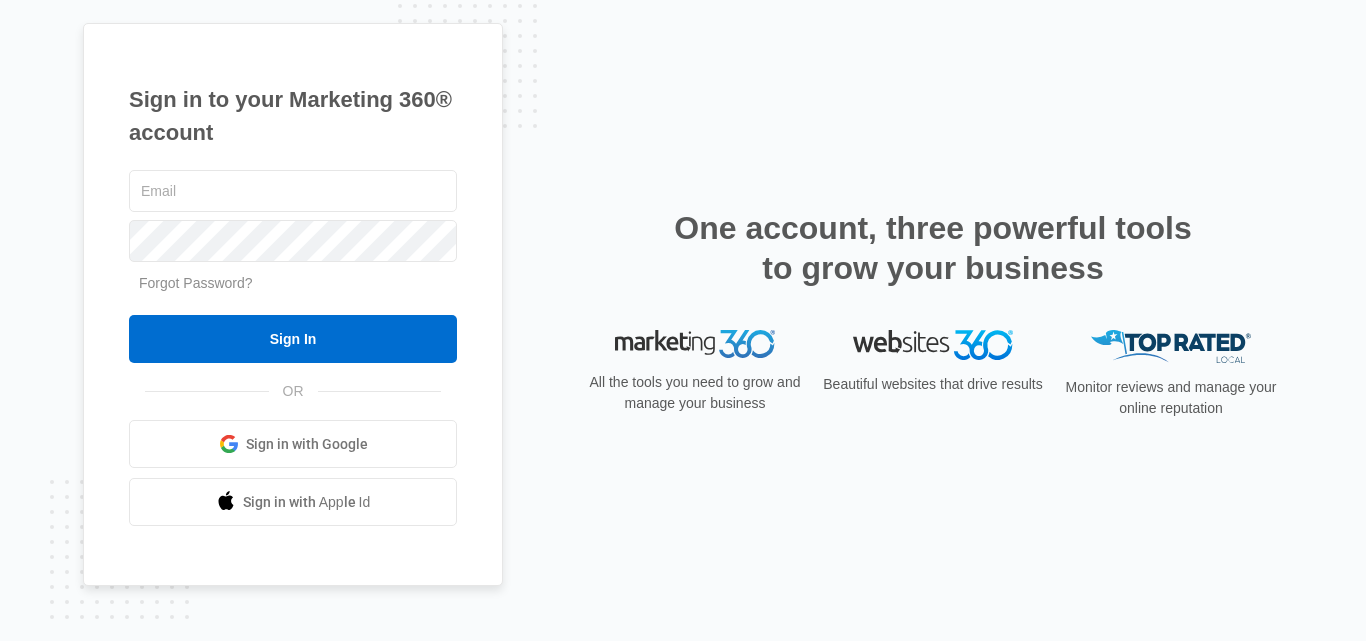 scroll, scrollTop: 0, scrollLeft: 0, axis: both 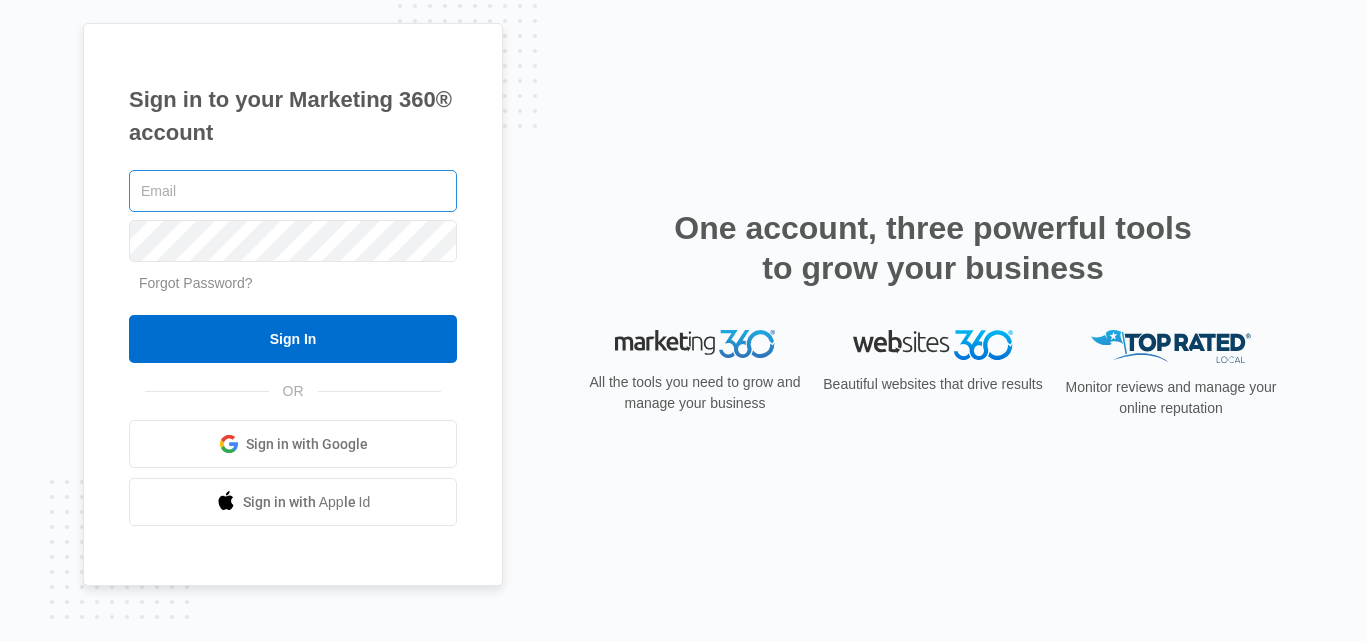 click at bounding box center [293, 191] 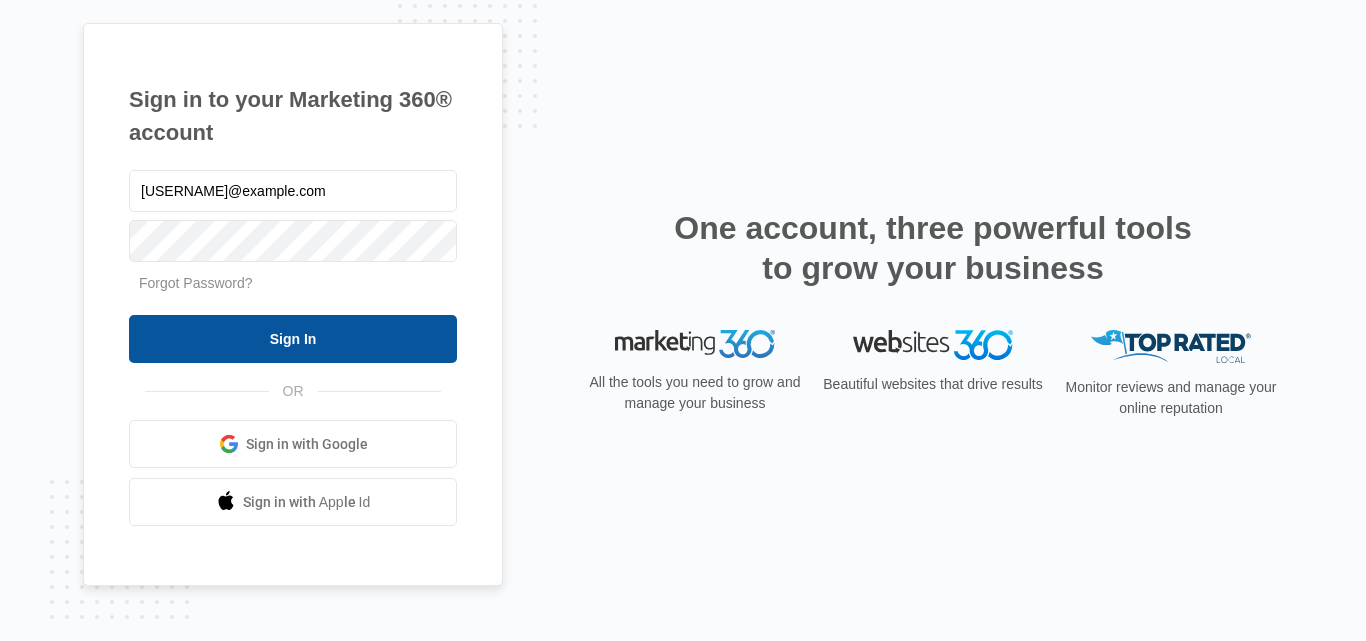 click on "Sign In" at bounding box center (293, 339) 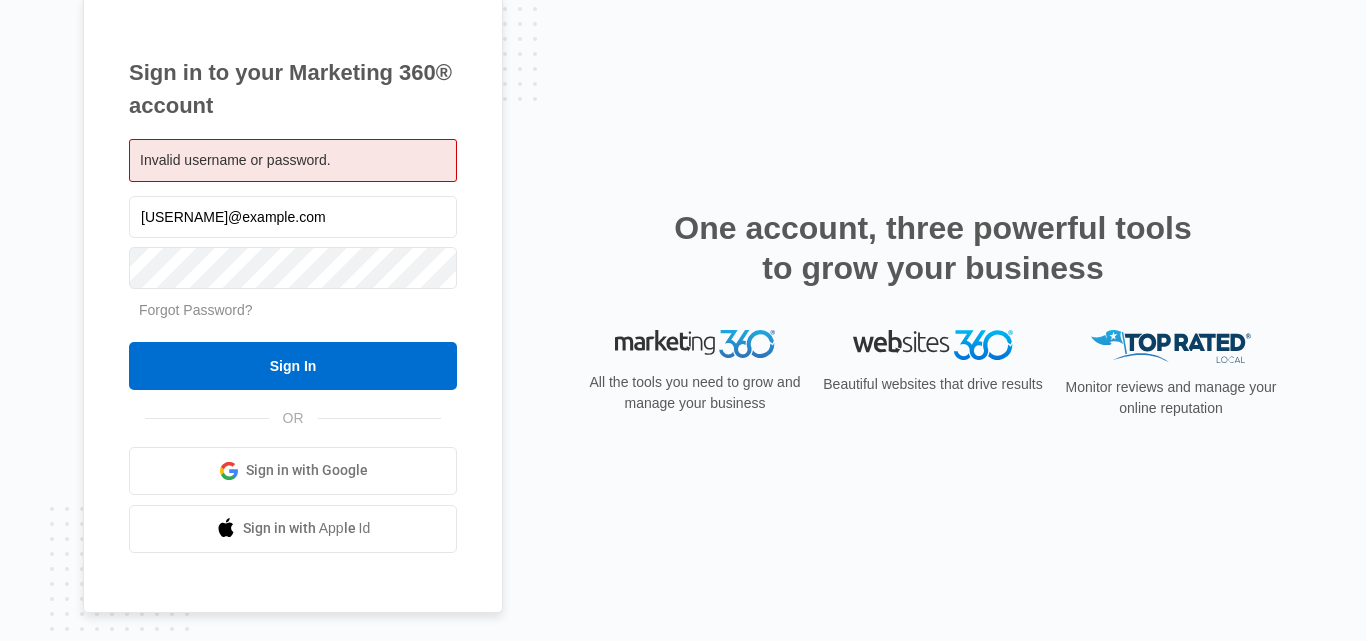 scroll, scrollTop: 0, scrollLeft: 0, axis: both 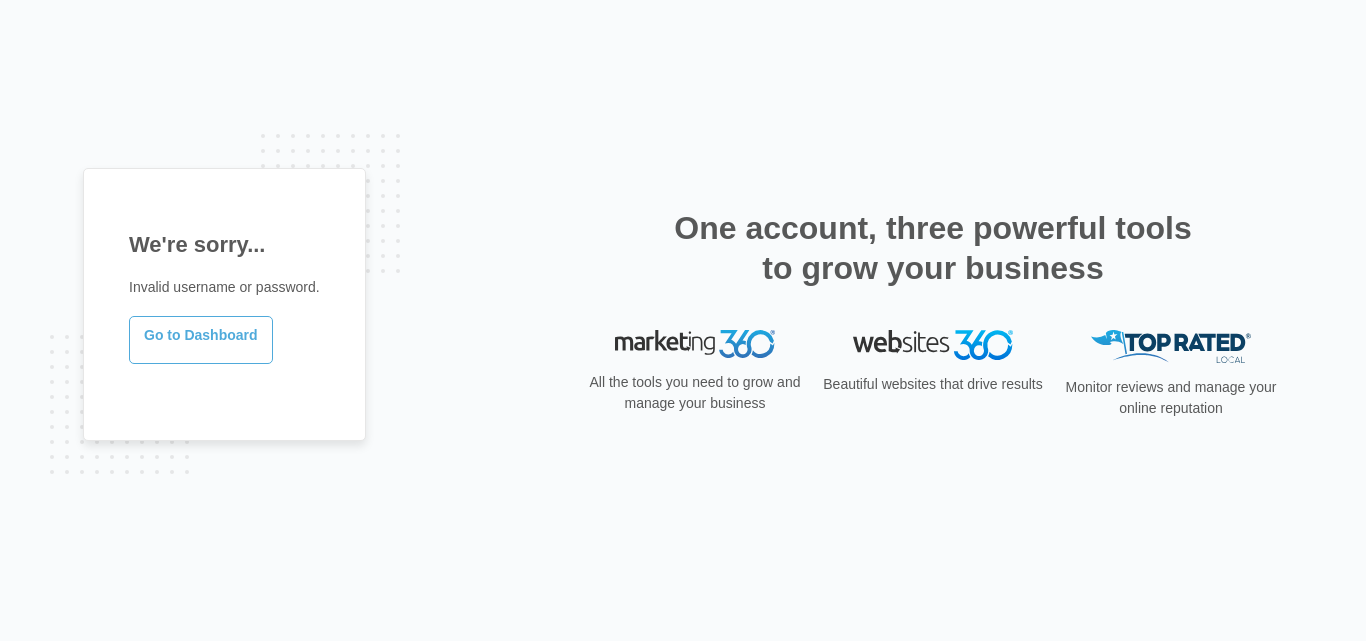 click on "Go to Dashboard" at bounding box center [201, 340] 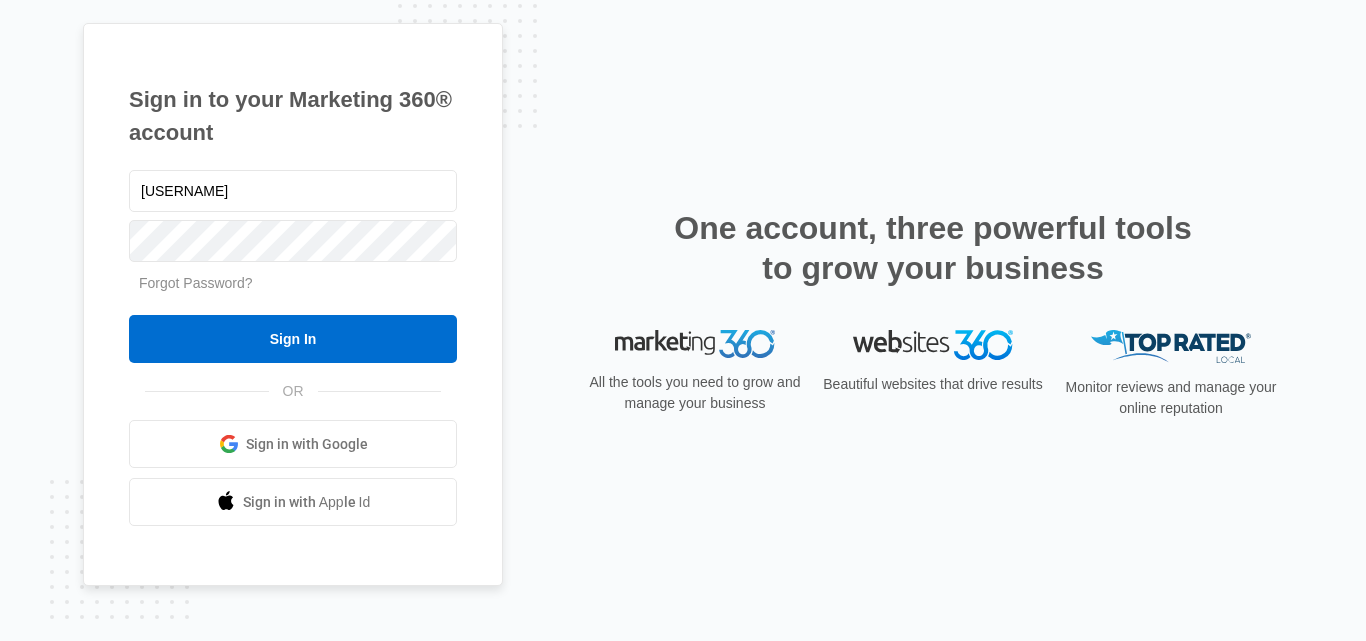 scroll, scrollTop: 0, scrollLeft: 0, axis: both 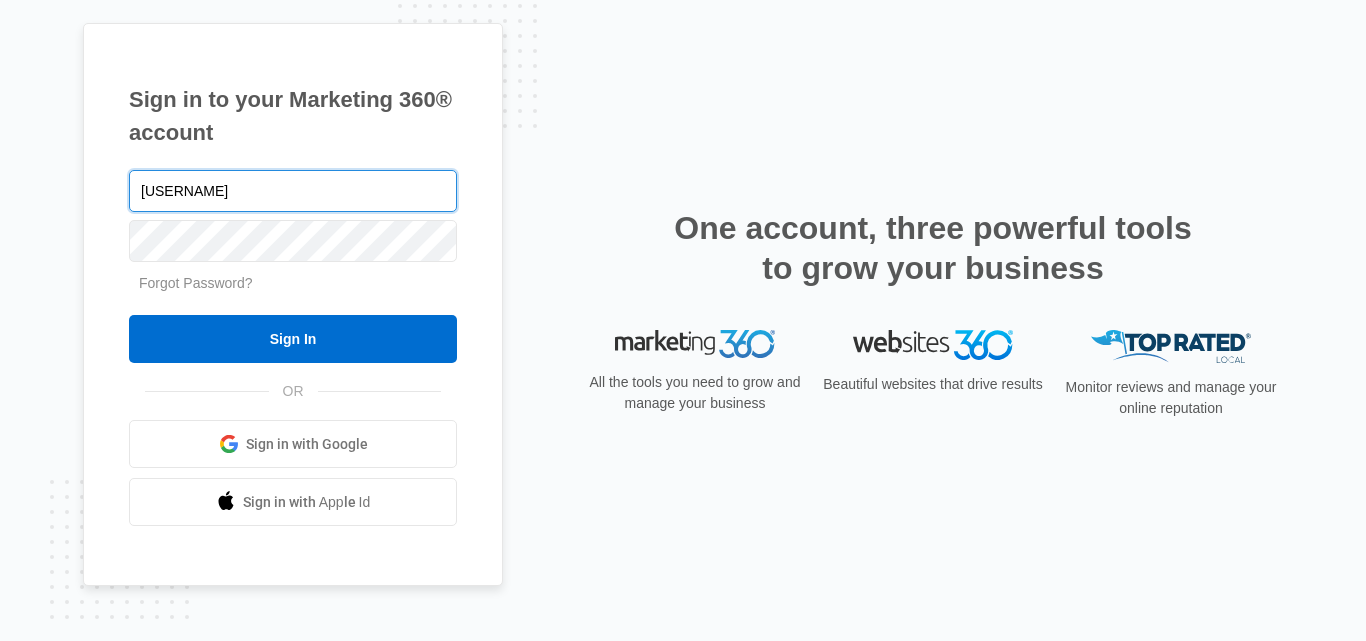 drag, startPoint x: 290, startPoint y: 194, endPoint x: 66, endPoint y: 199, distance: 224.0558 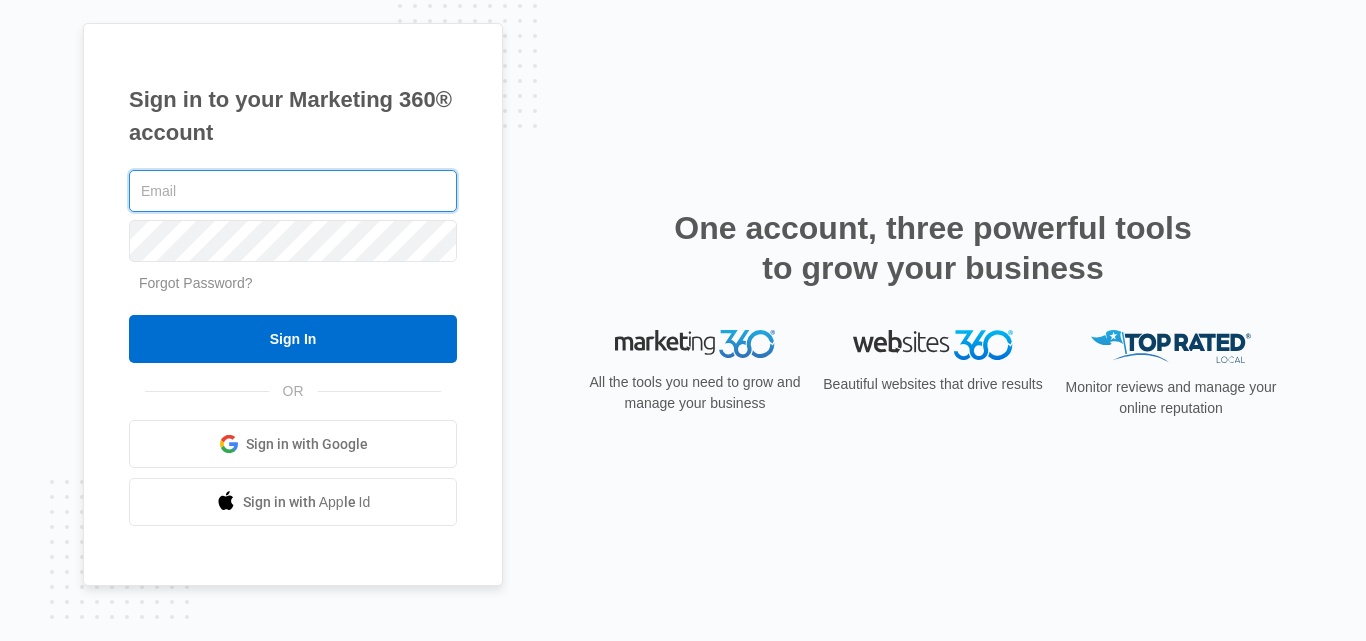 click at bounding box center [293, 191] 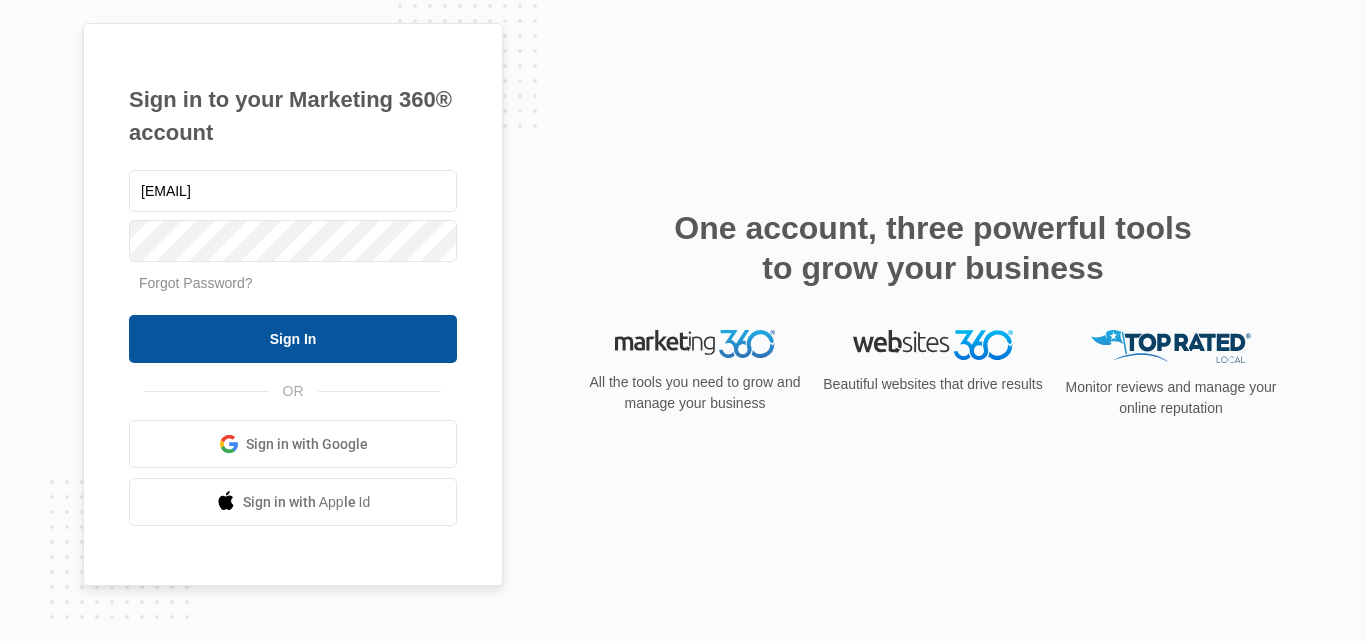 click on "Sign In" at bounding box center [293, 339] 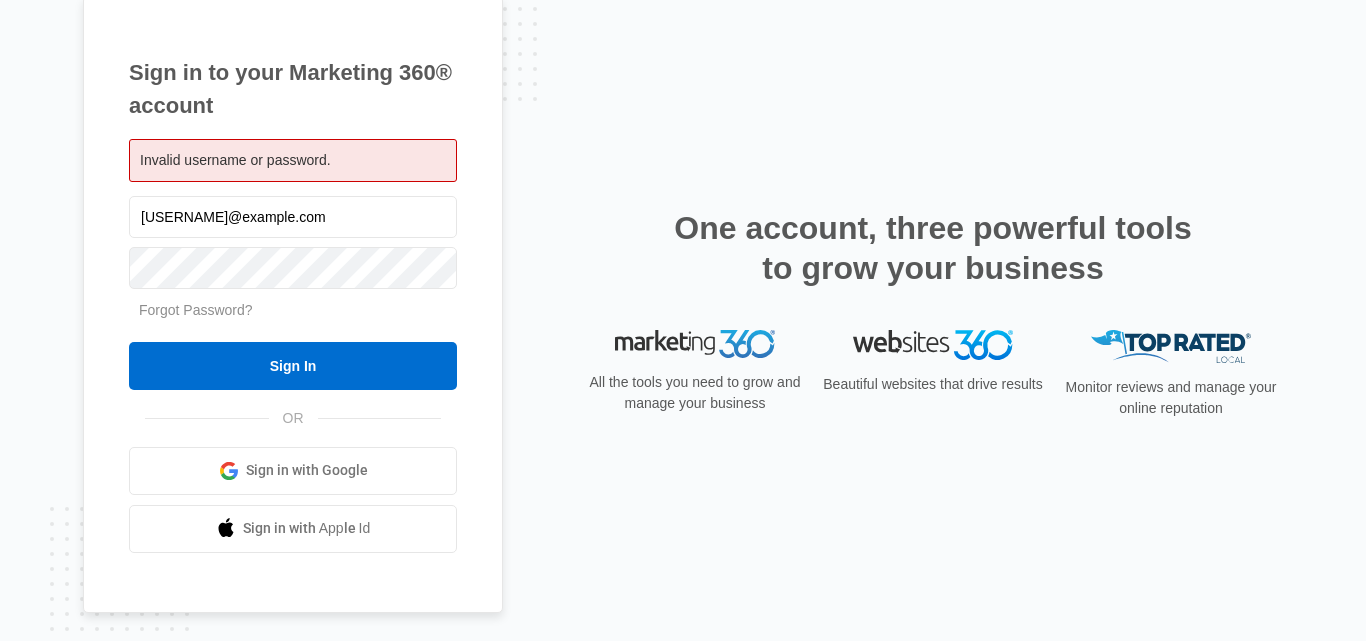 scroll, scrollTop: 0, scrollLeft: 0, axis: both 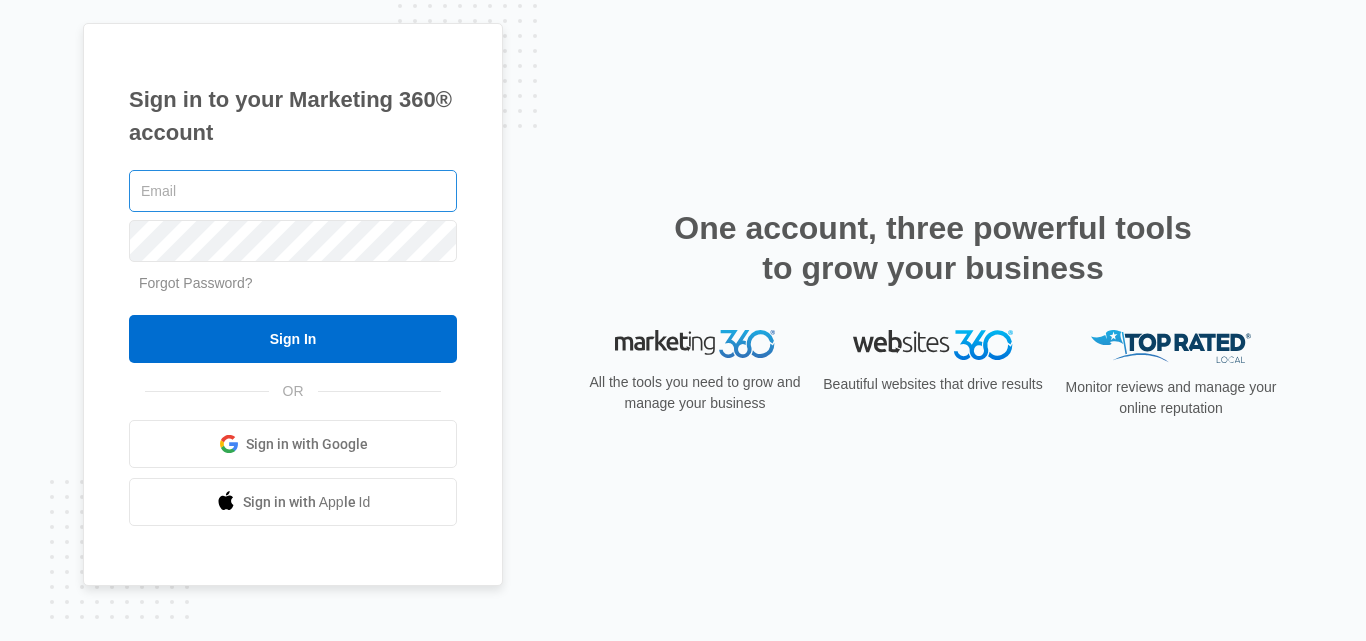 type on "[USERNAME]@example.com" 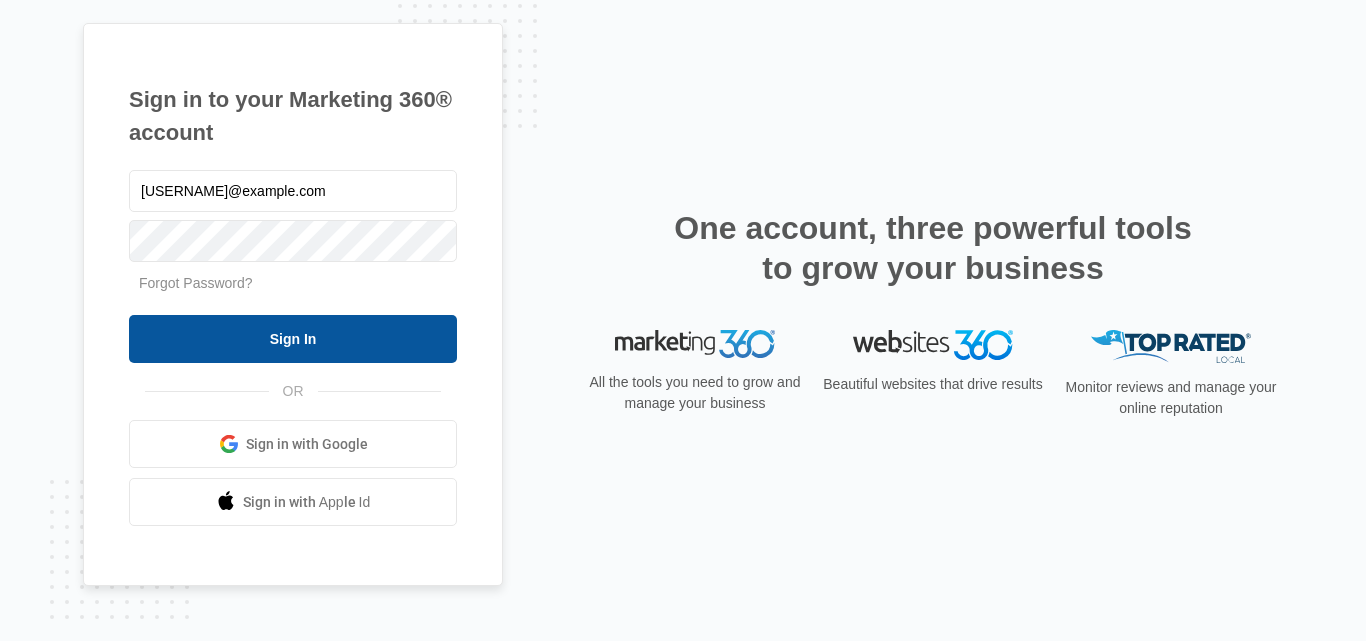 click on "Sign In" at bounding box center [293, 339] 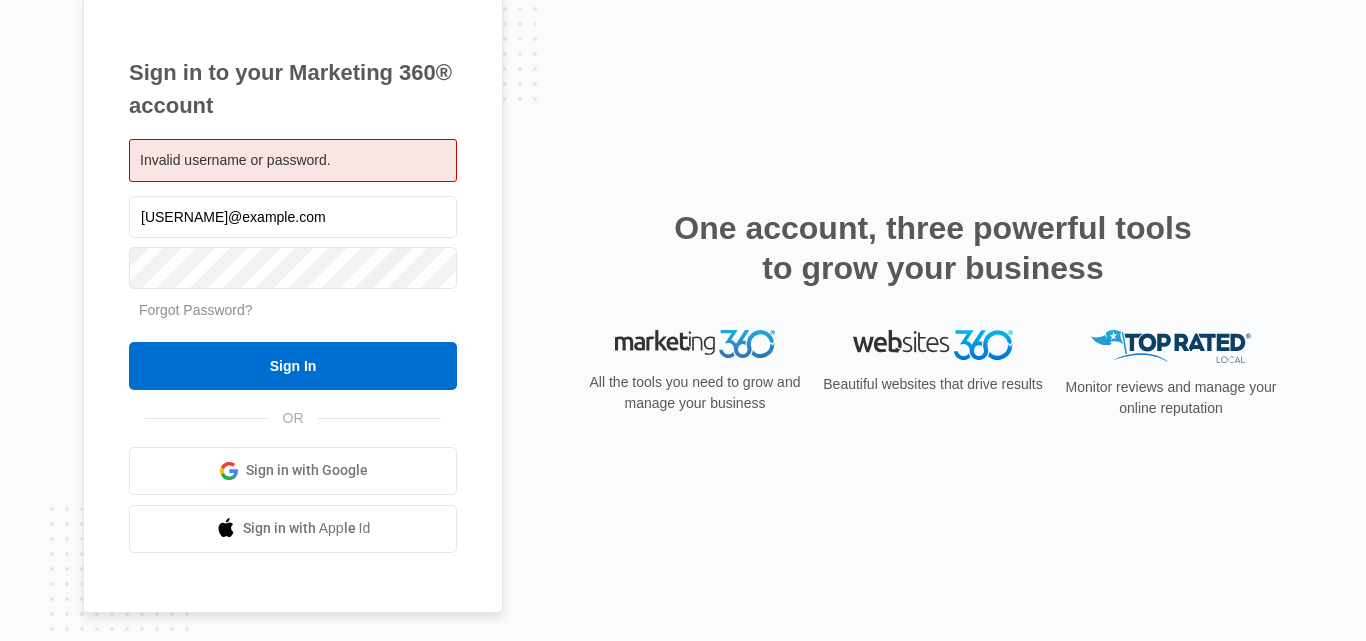 scroll, scrollTop: 0, scrollLeft: 0, axis: both 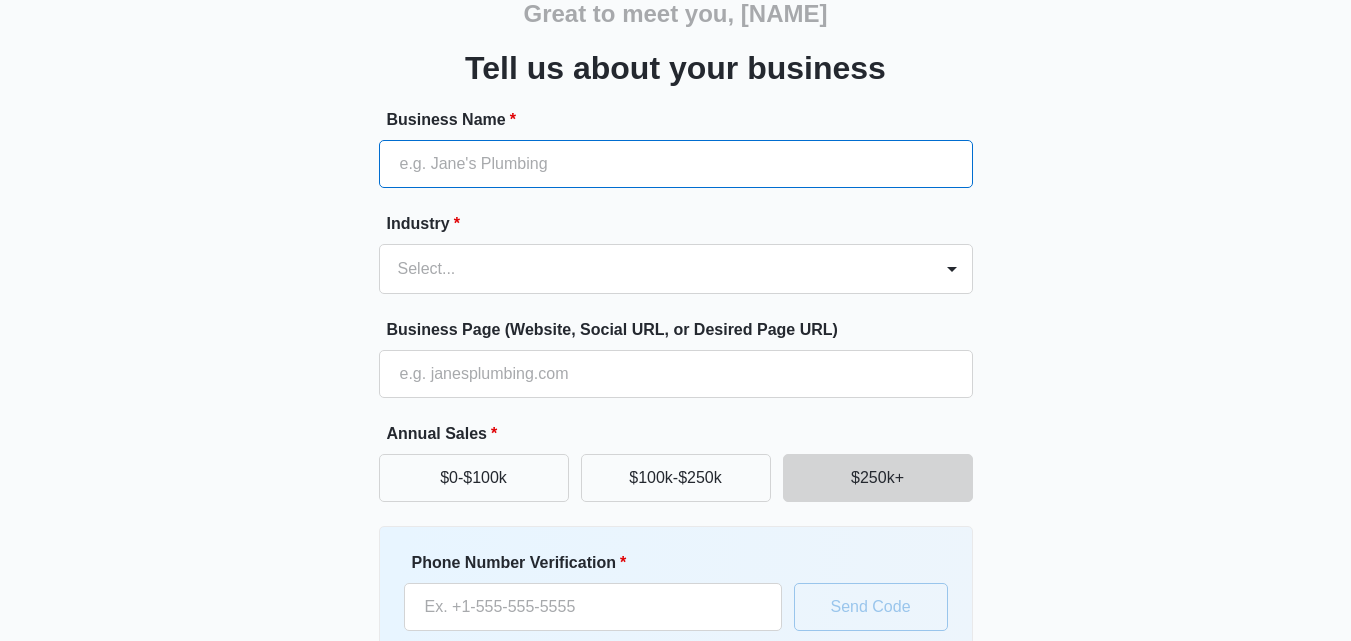 click on "Business Name *" at bounding box center (676, 164) 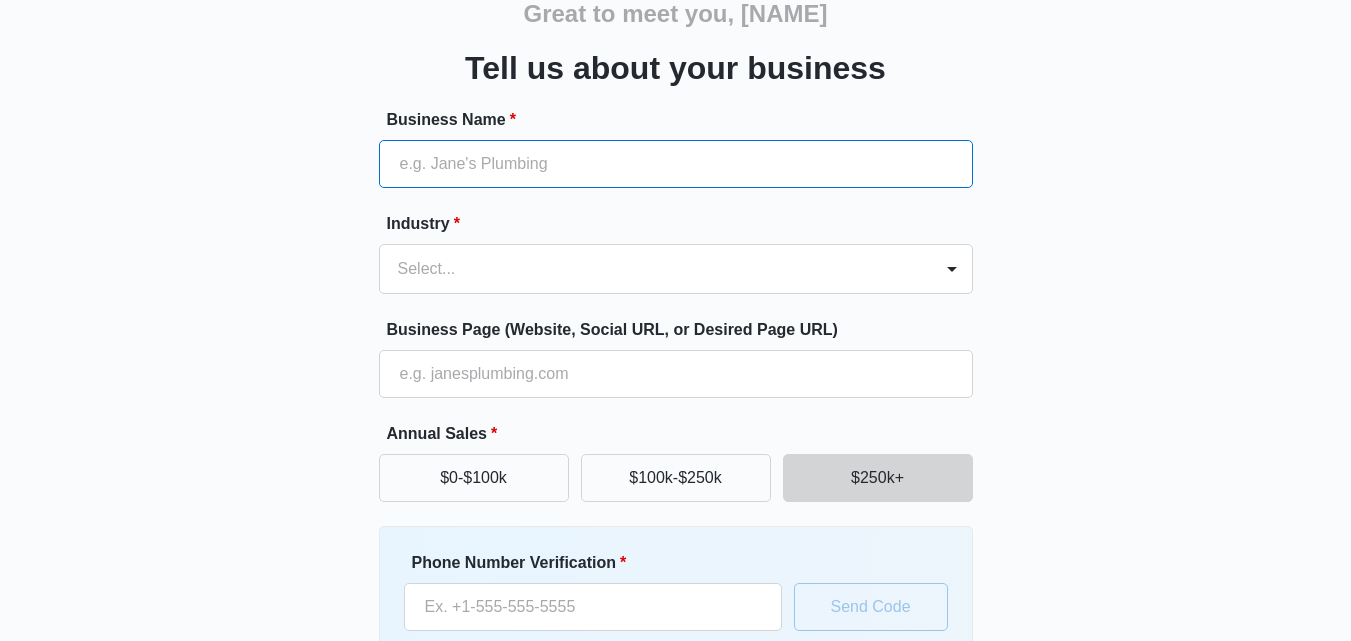 type on "MOBILE CTC" 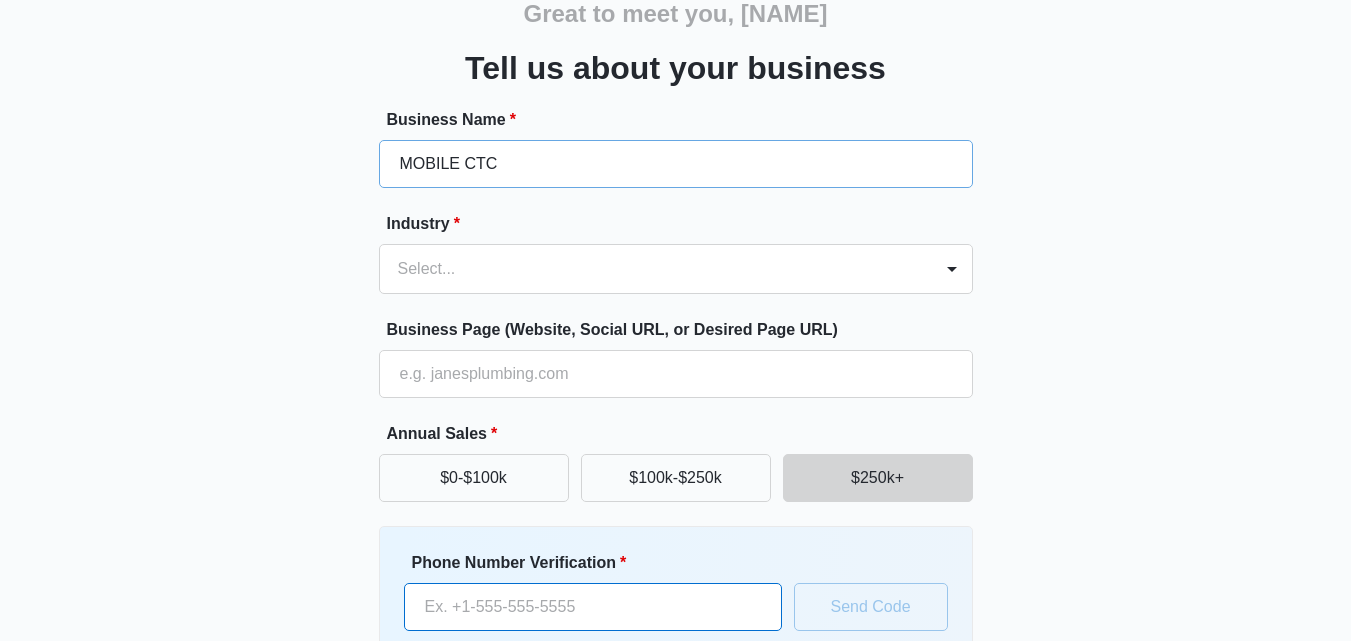 type on "[PHONE]" 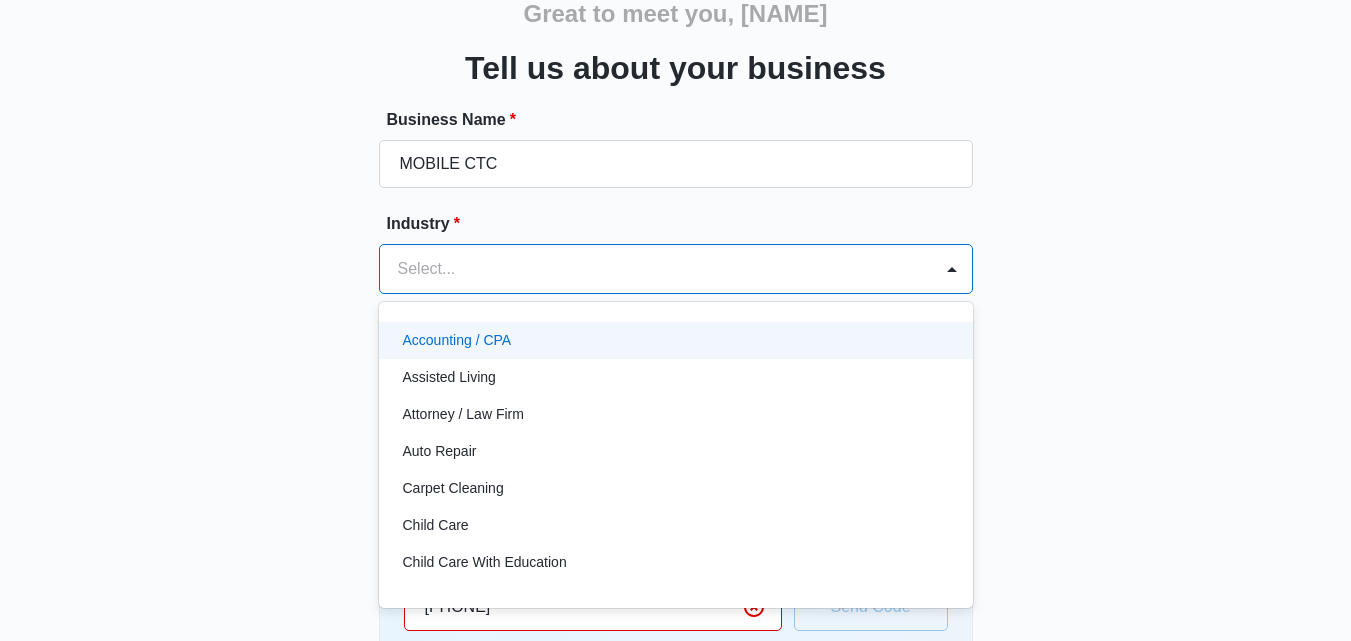 click at bounding box center (652, 269) 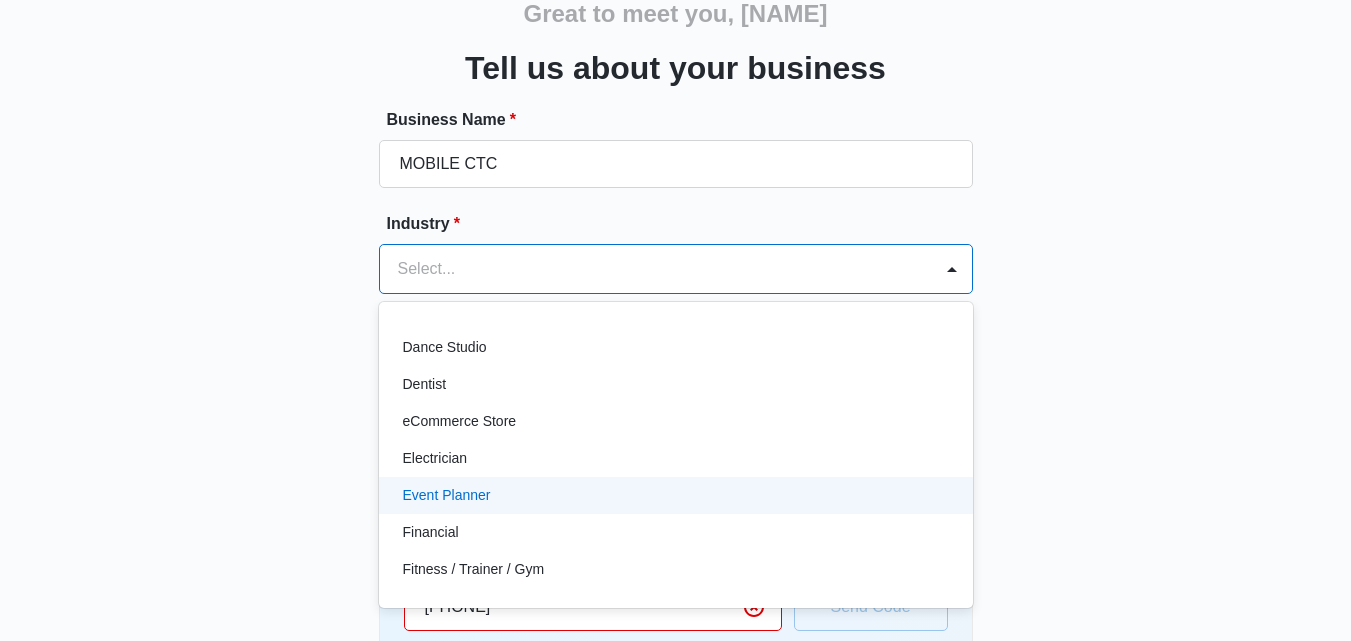 scroll, scrollTop: 0, scrollLeft: 0, axis: both 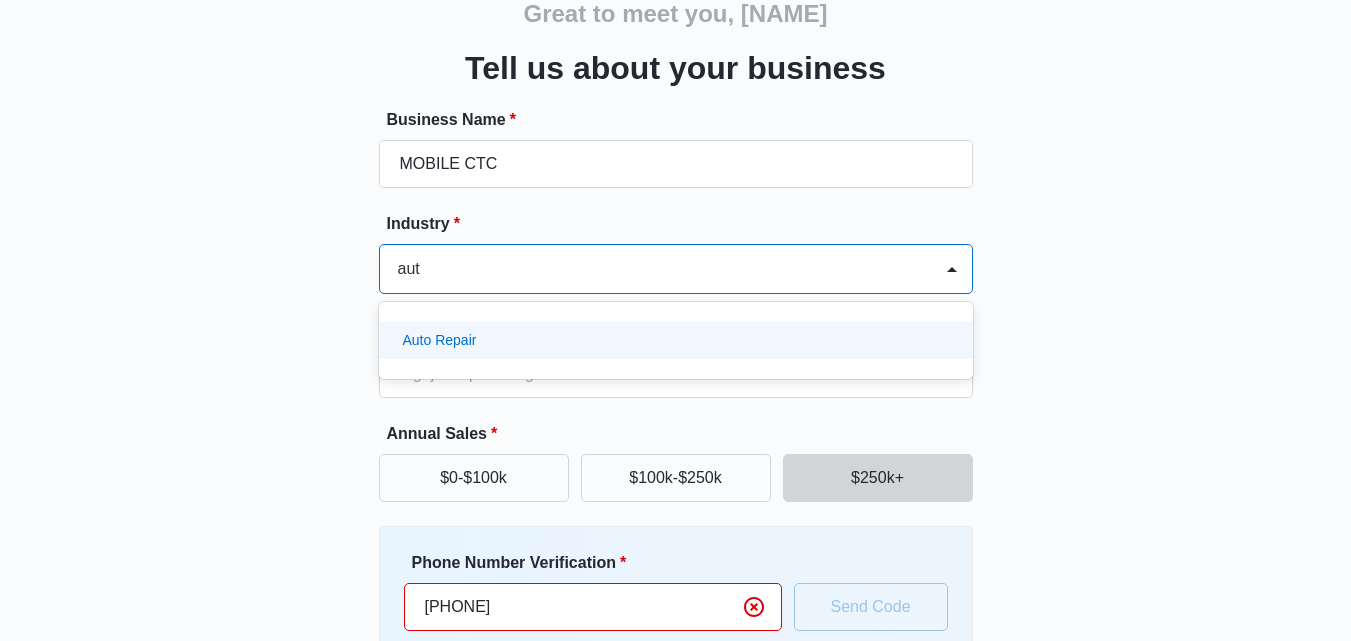 type on "auto" 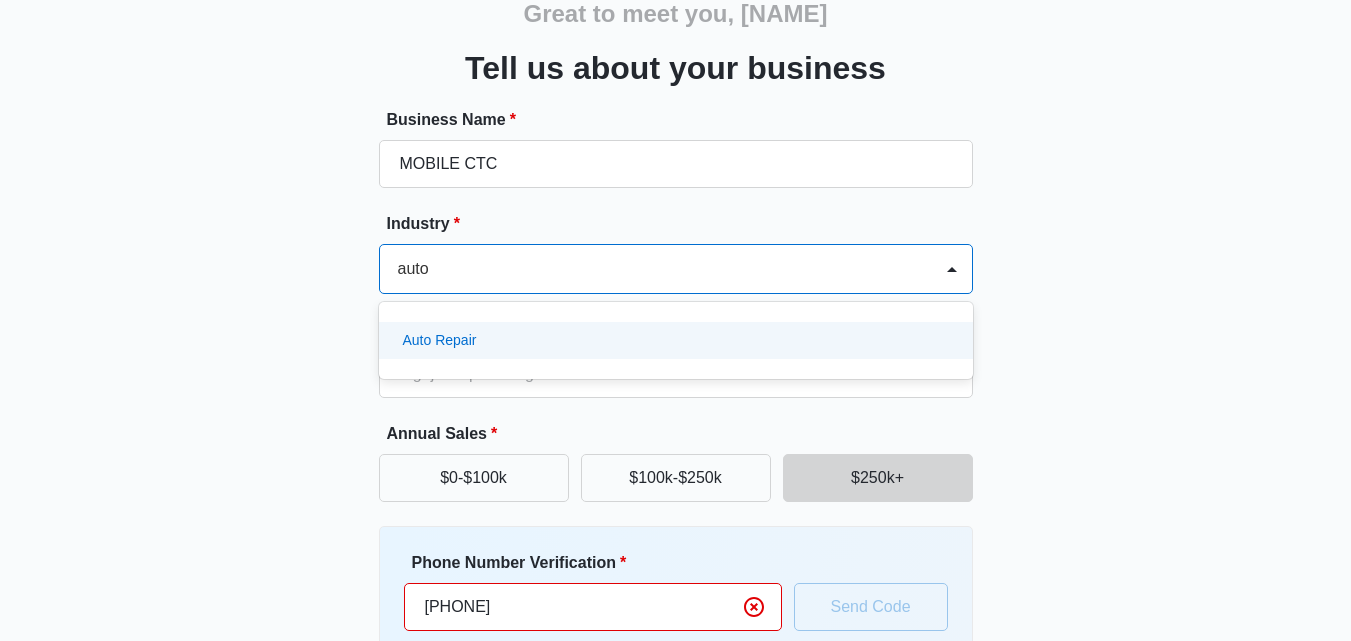 click on "Auto Repair" at bounding box center (676, 340) 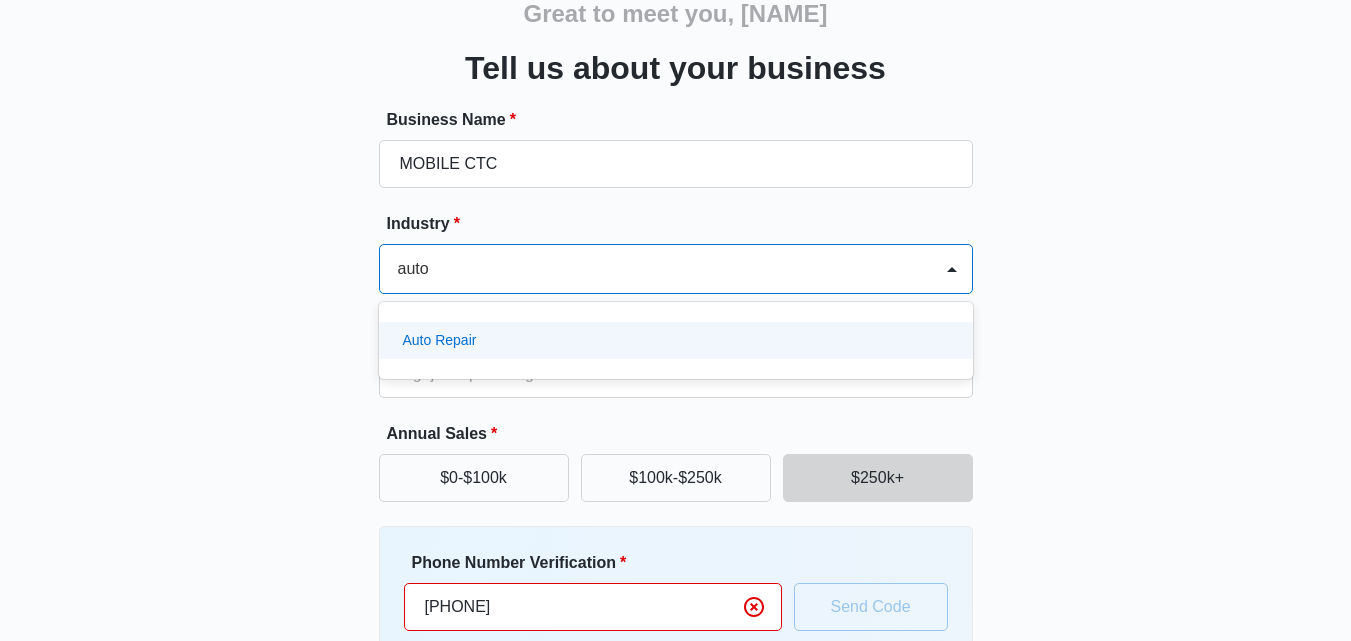 type 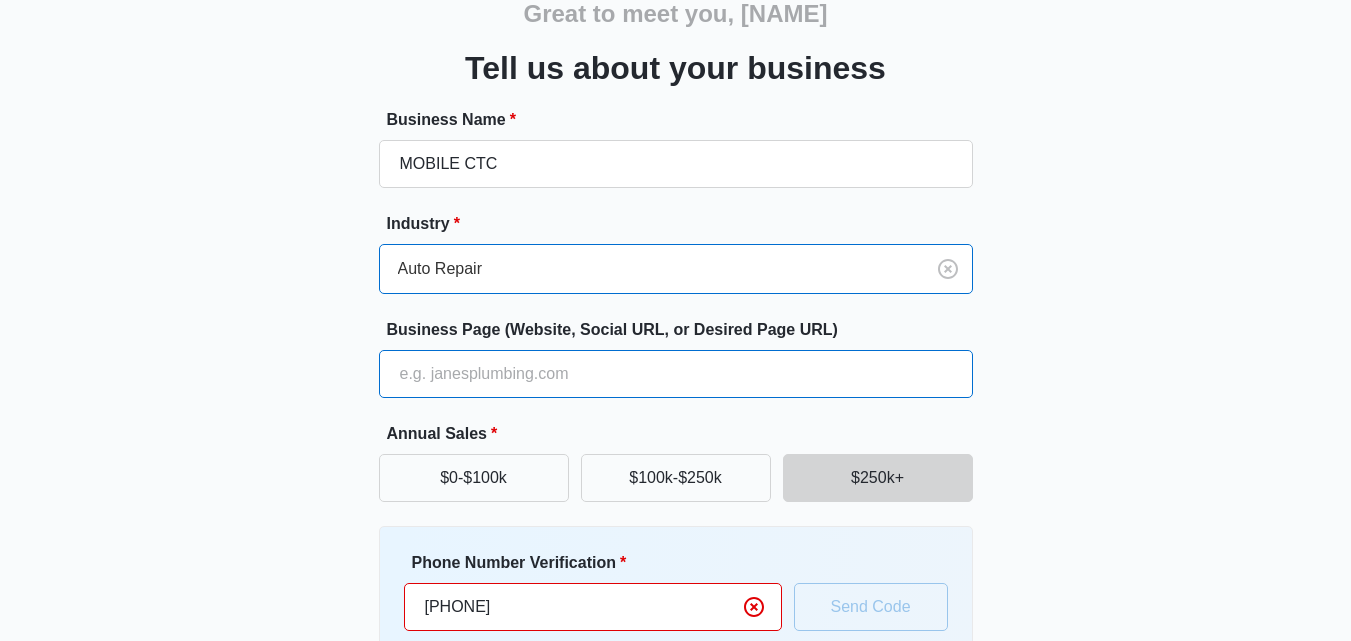 click on "Business Page (Website, Social URL, or Desired Page URL)" at bounding box center [676, 374] 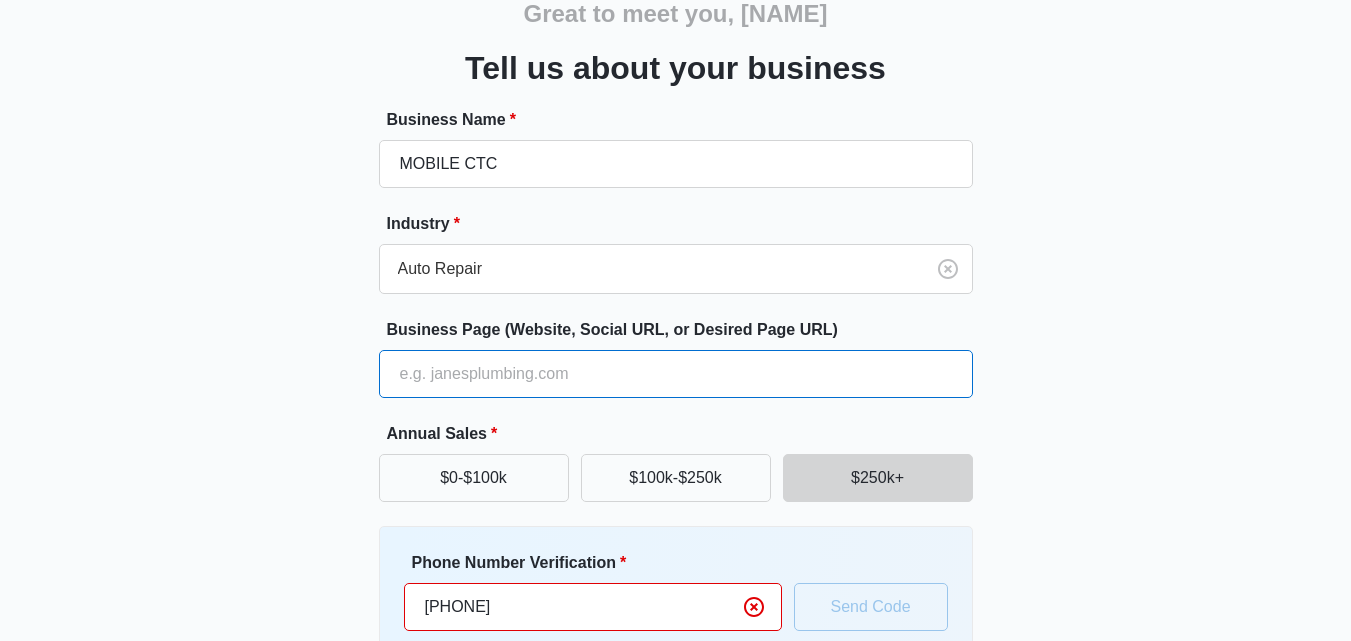 type on "https://mobilectc.net/" 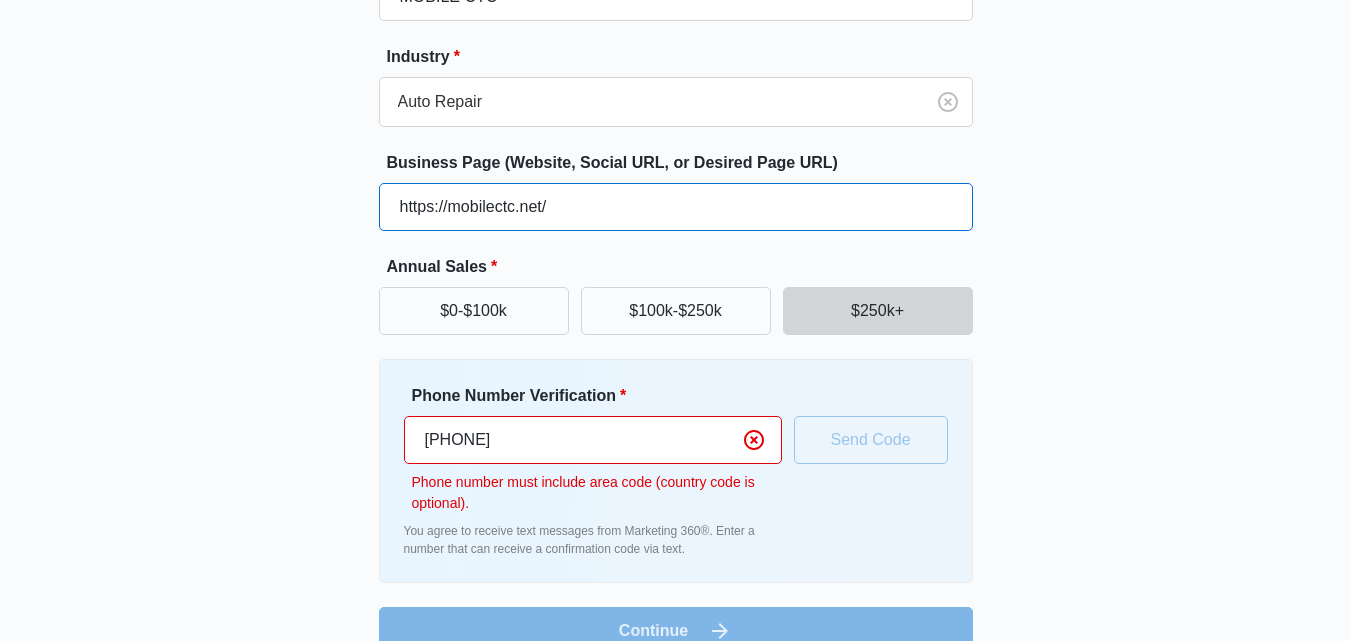 scroll, scrollTop: 305, scrollLeft: 0, axis: vertical 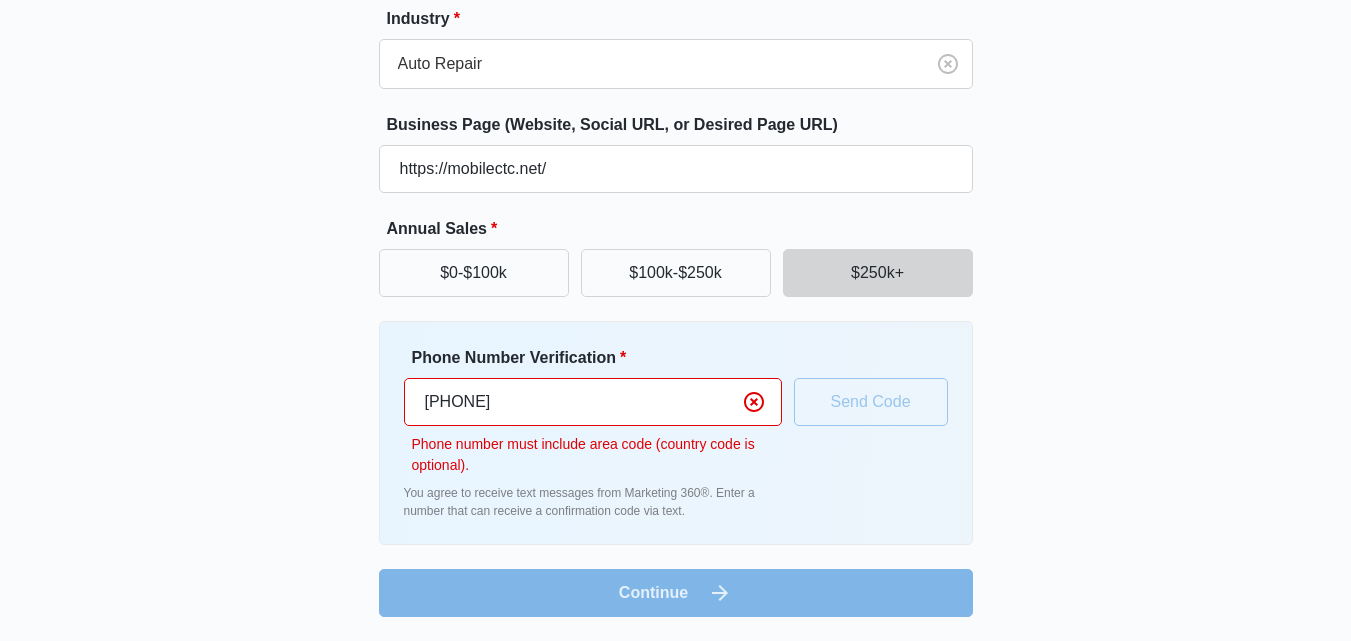 click on "[PHONE]" at bounding box center (593, 402) 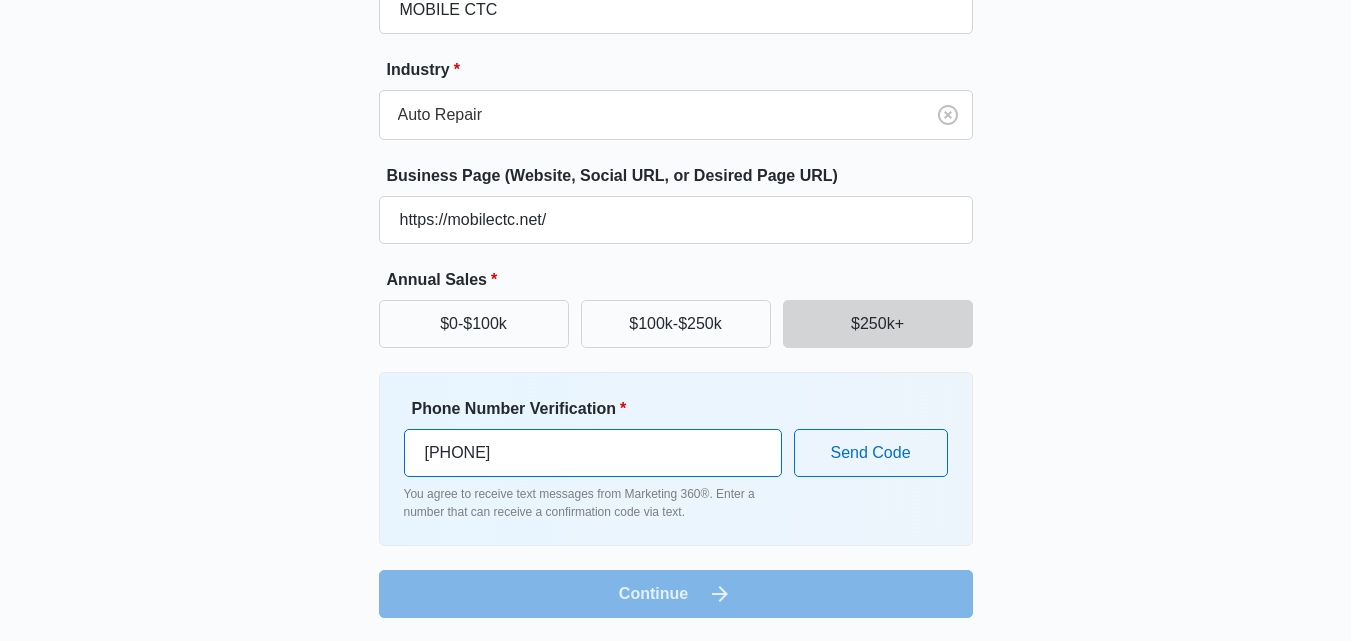 scroll, scrollTop: 255, scrollLeft: 0, axis: vertical 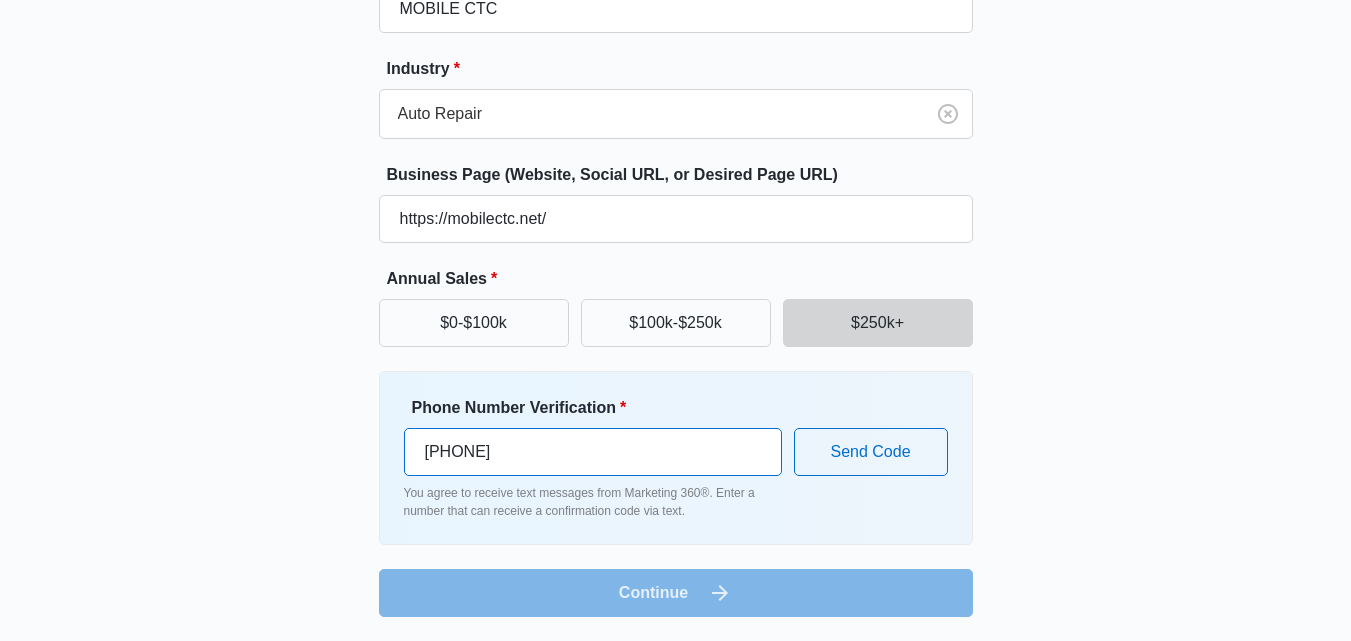 type on "[PHONE]" 